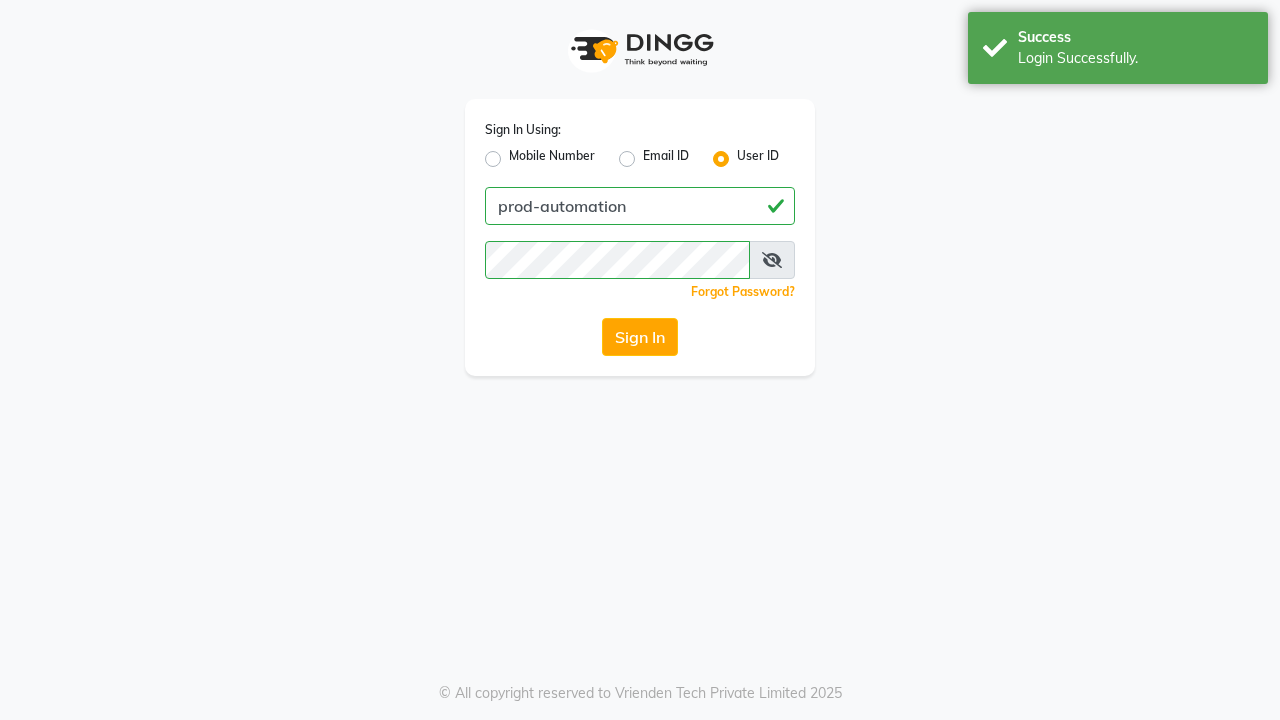 scroll, scrollTop: 0, scrollLeft: 0, axis: both 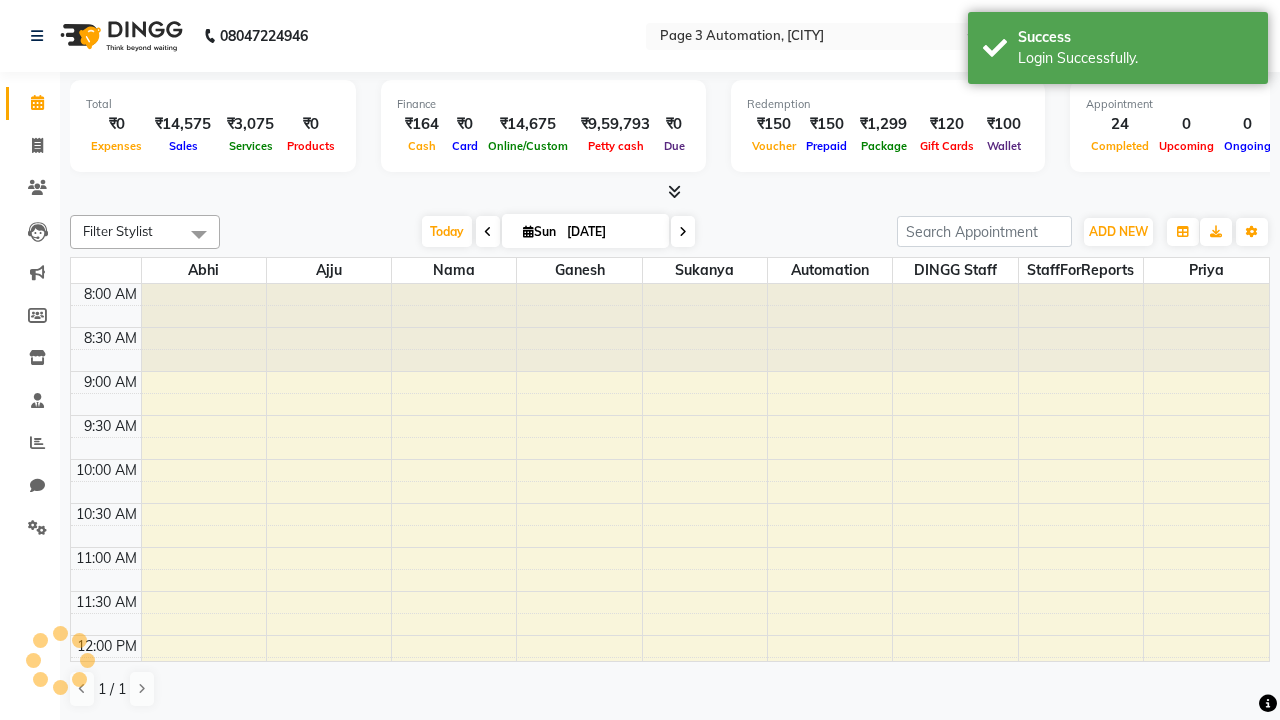 select on "en" 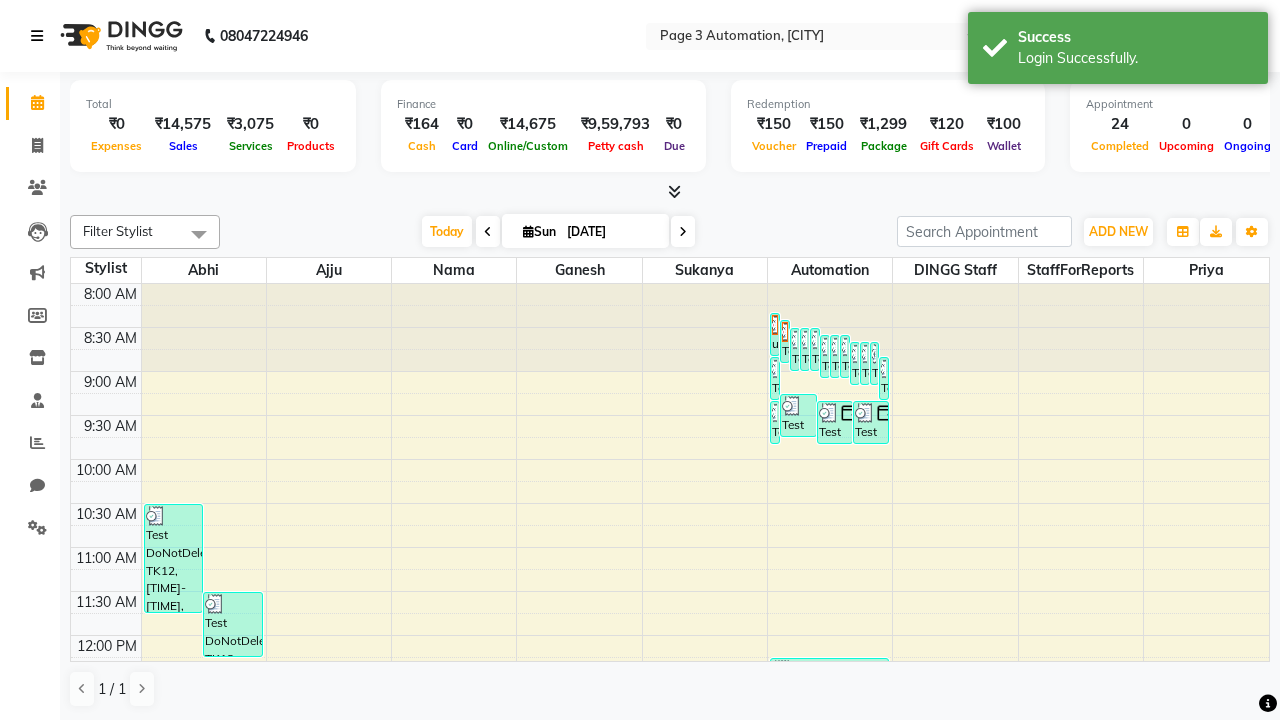 click at bounding box center (37, 36) 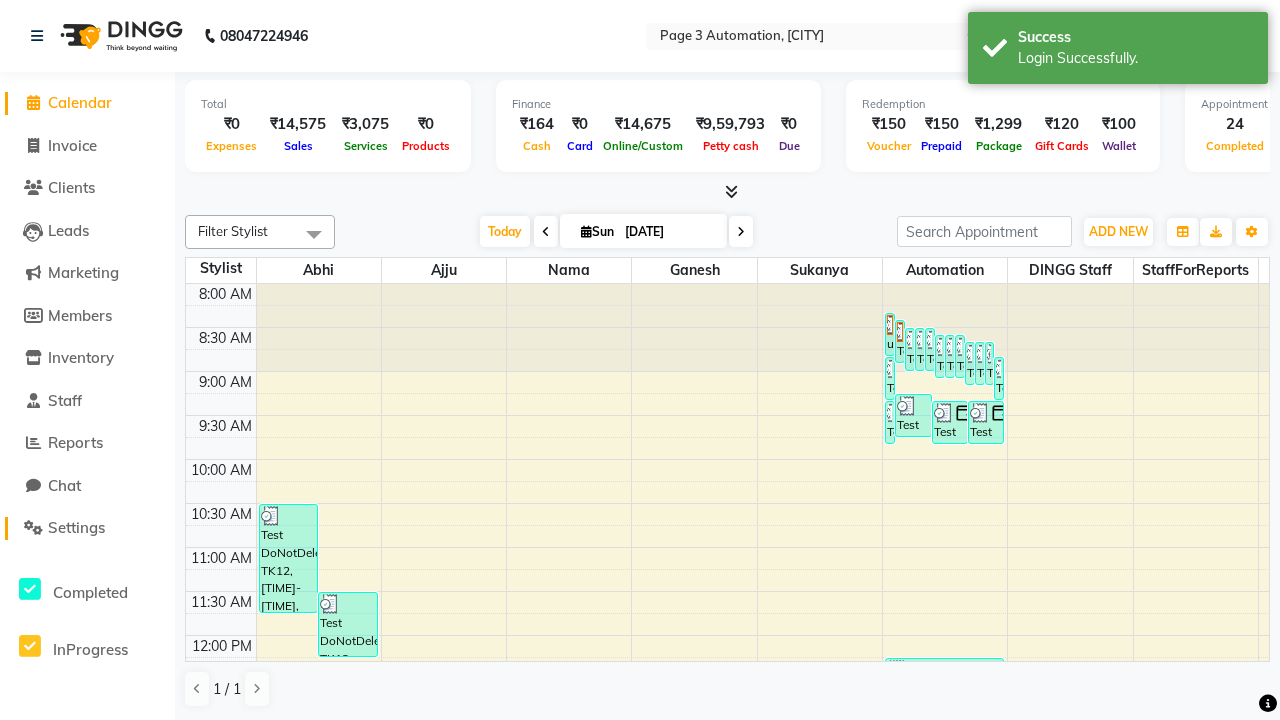 click on "Settings" 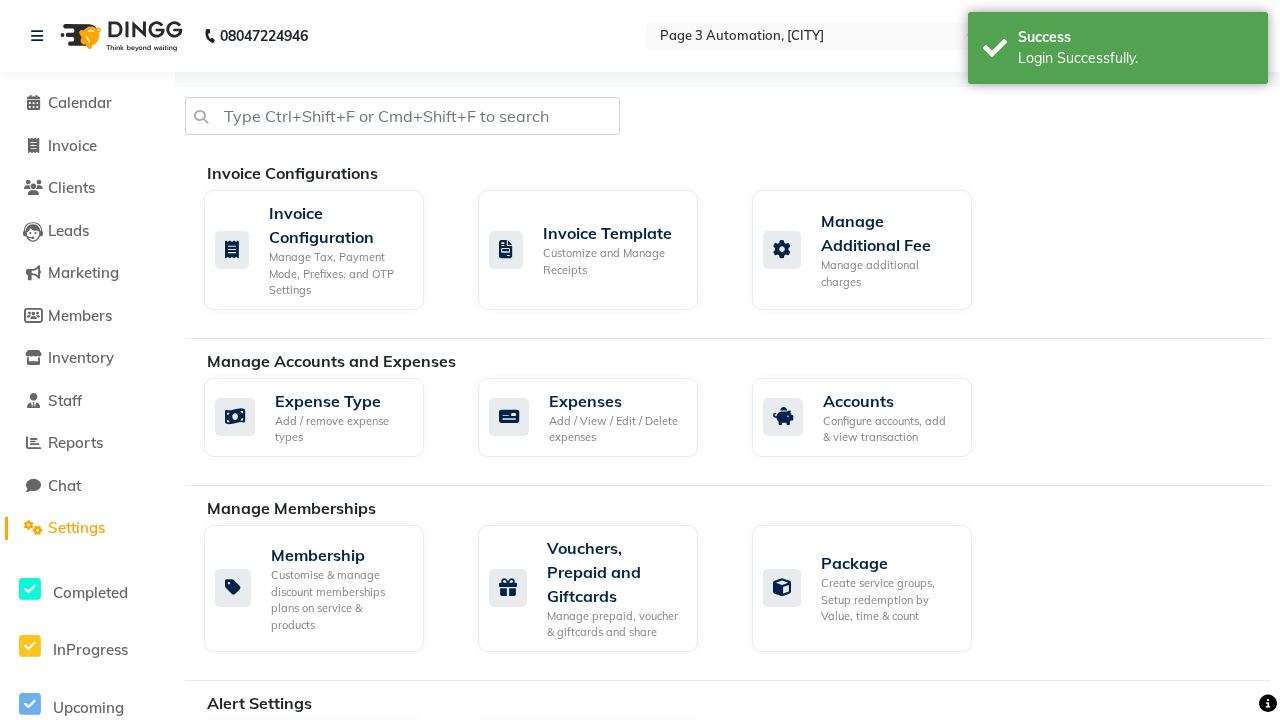 click on "Manage reset opening cash, change password." 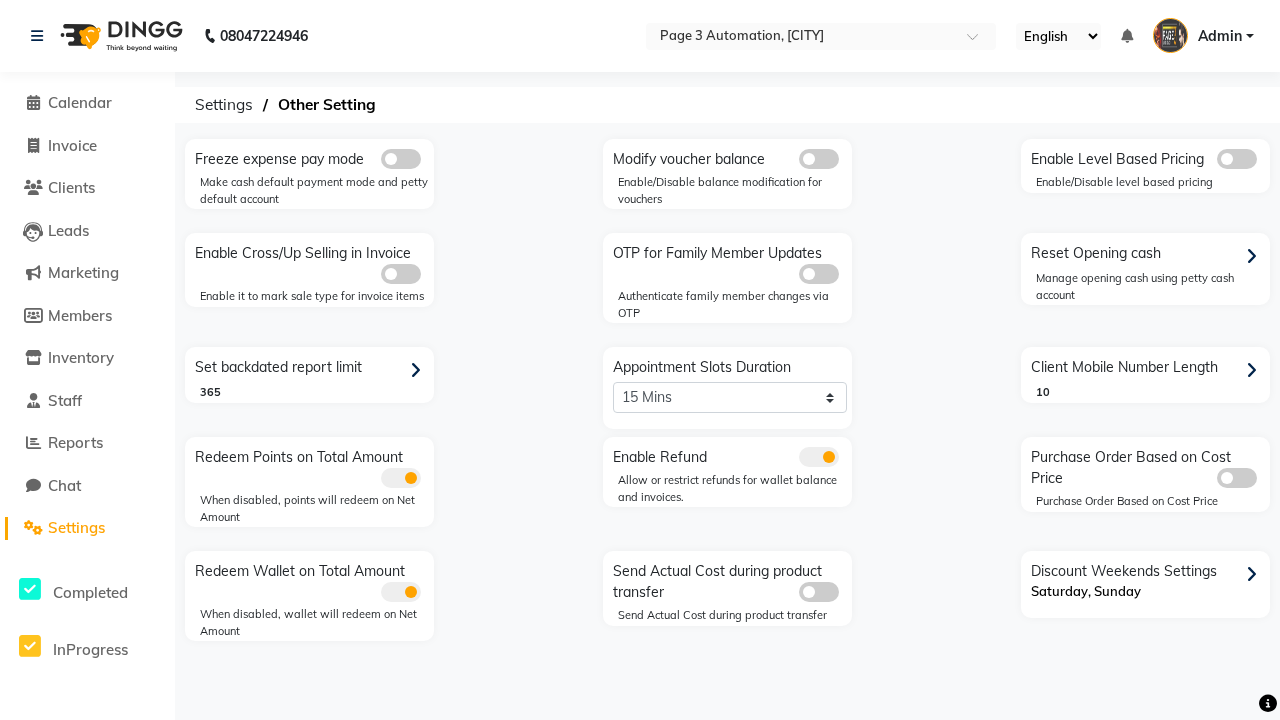 click 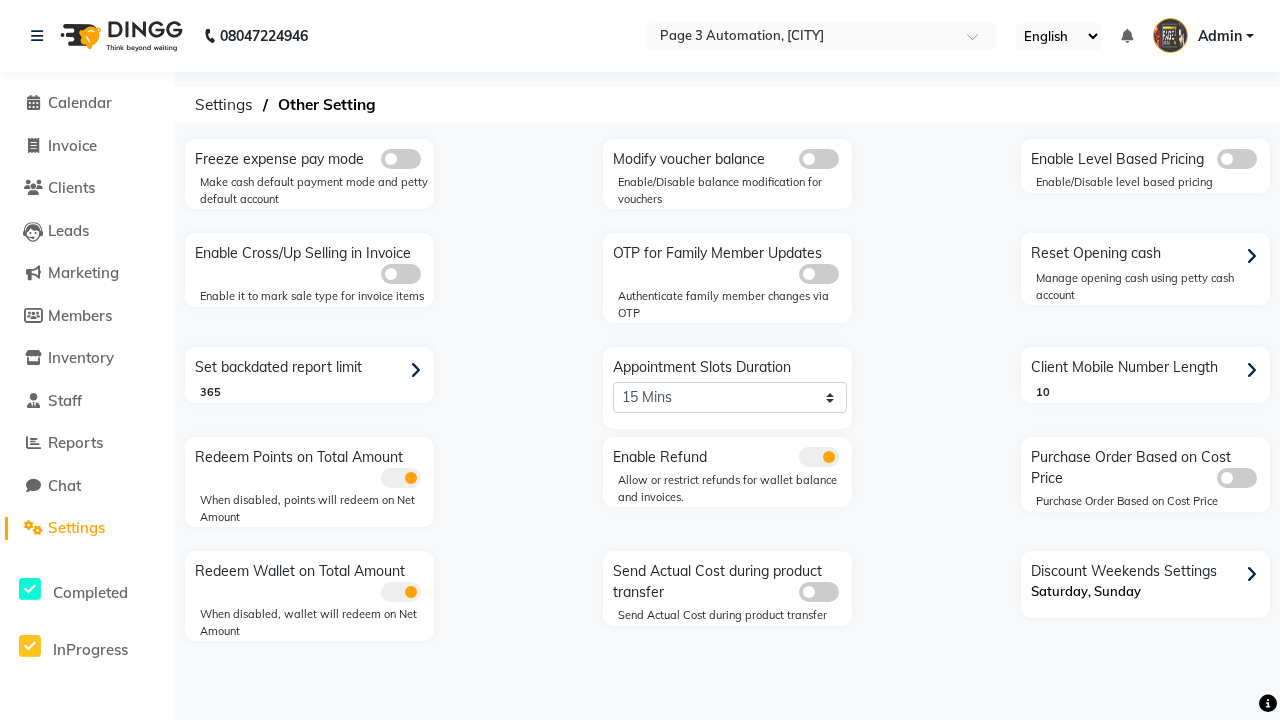 click 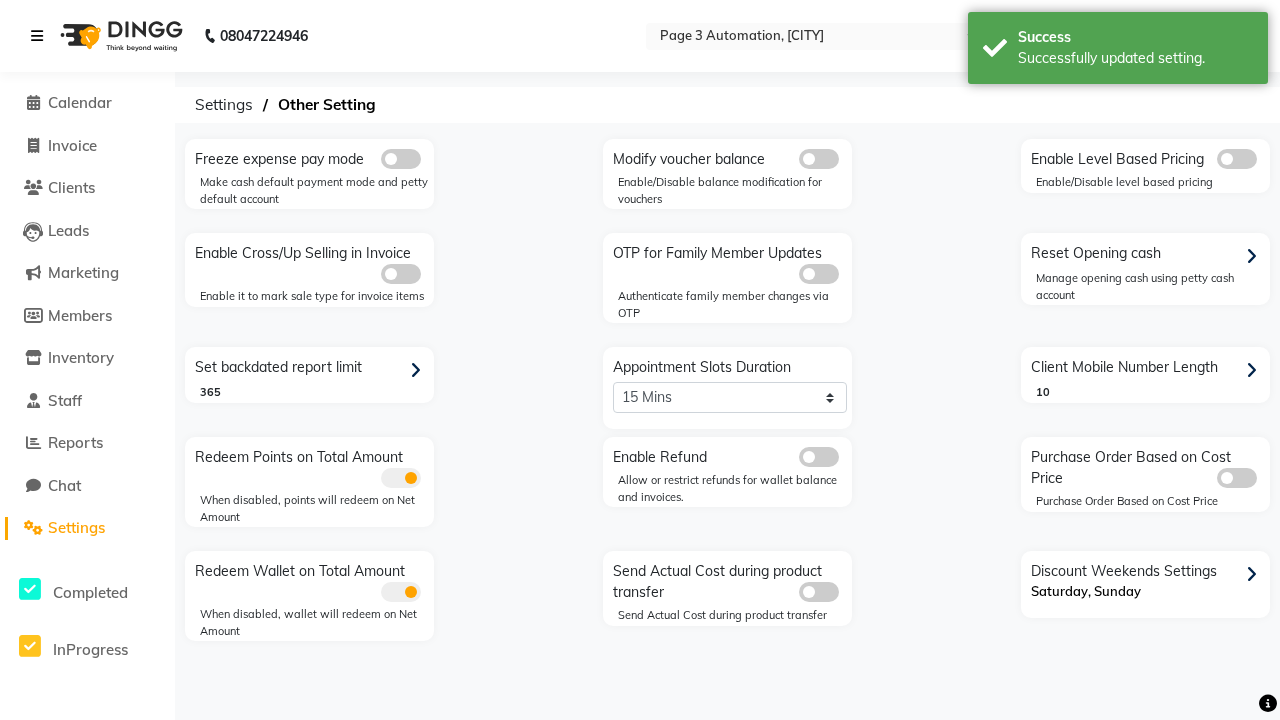 click at bounding box center (37, 36) 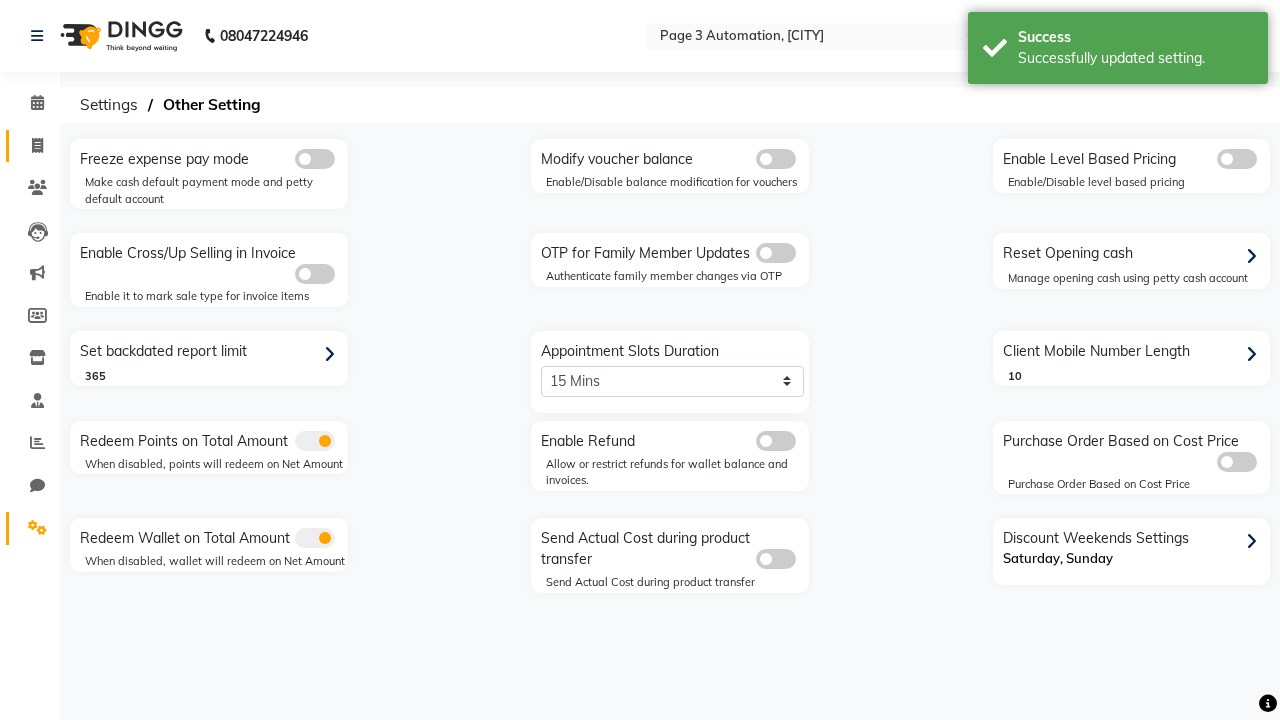 click 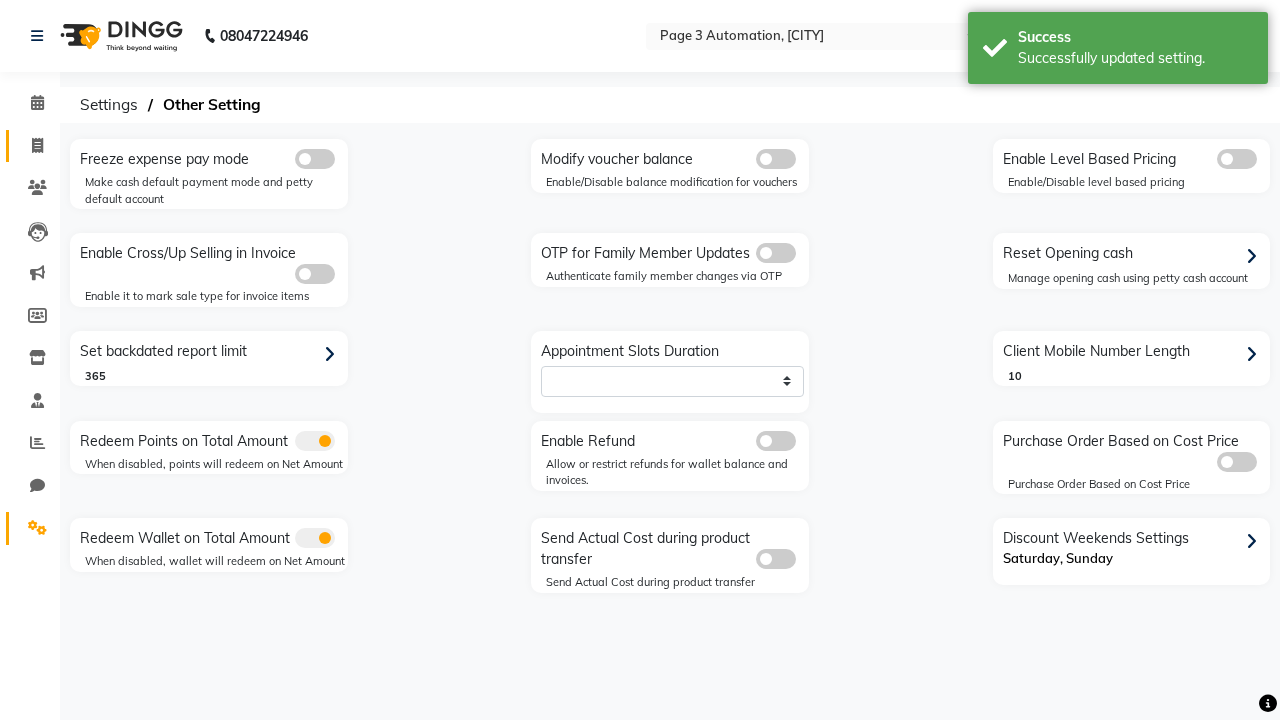 select on "service" 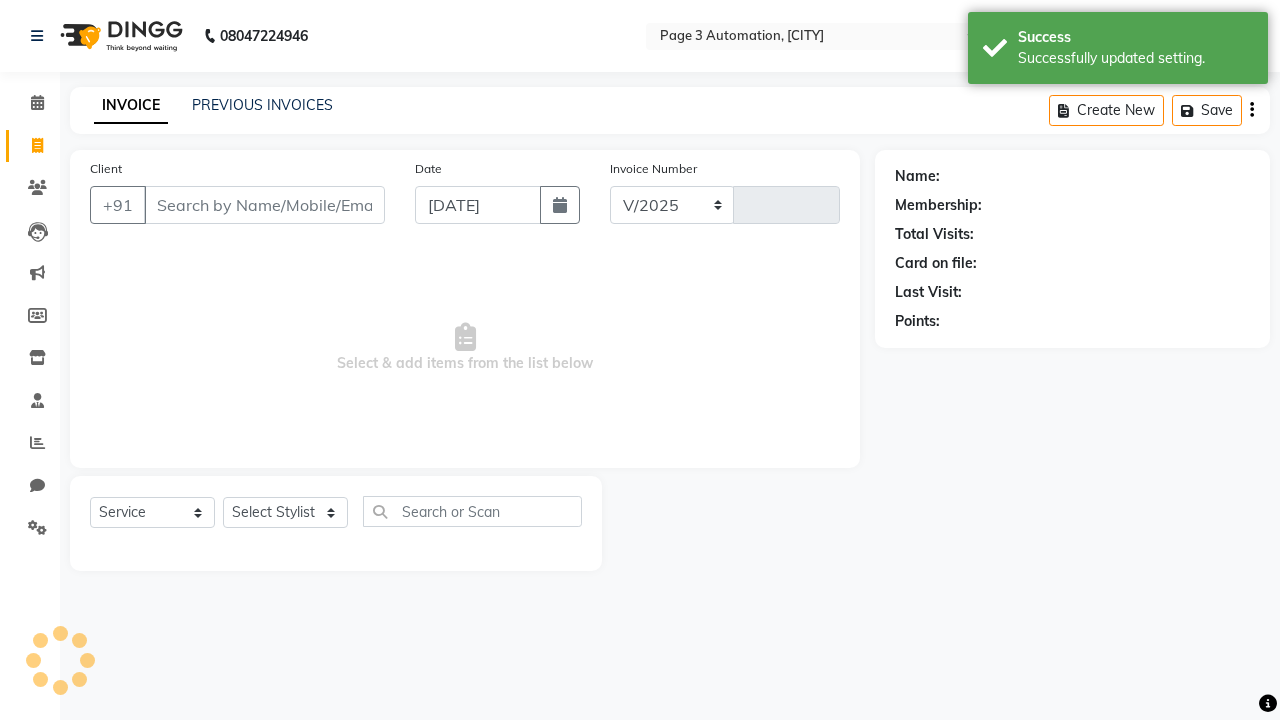 select on "2774" 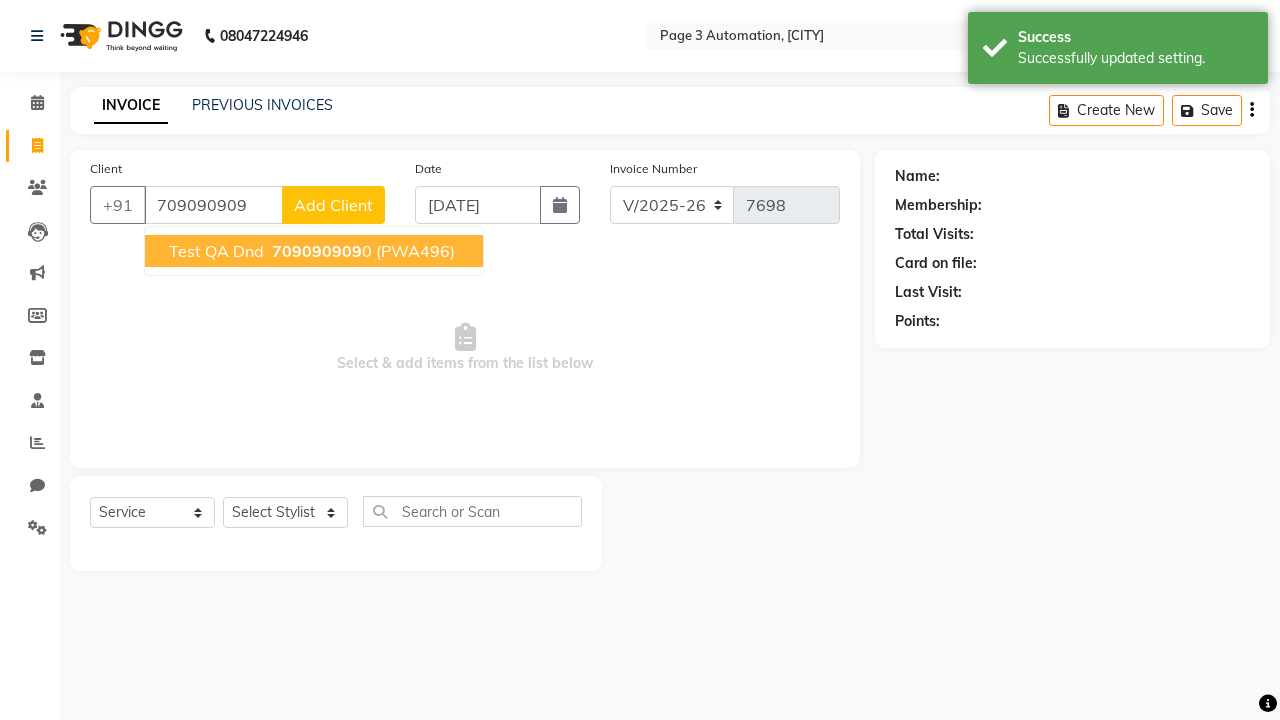 click on "709090909" at bounding box center [317, 251] 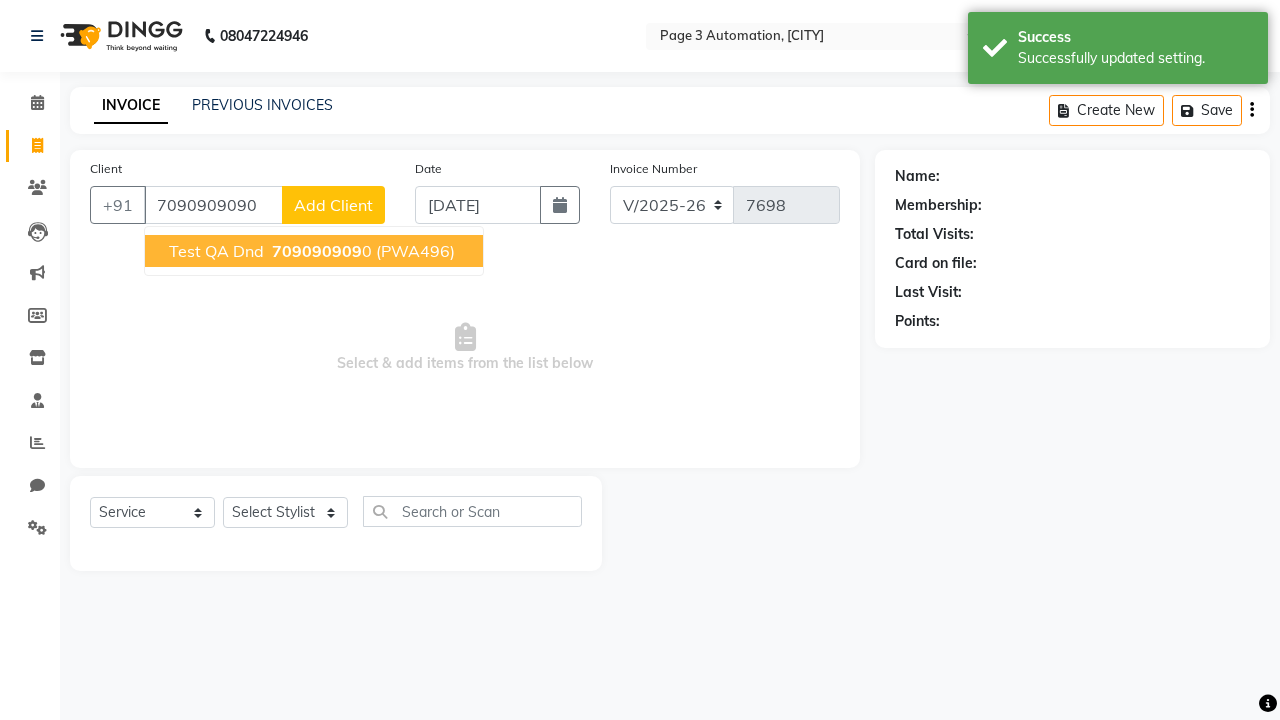 type on "7090909090" 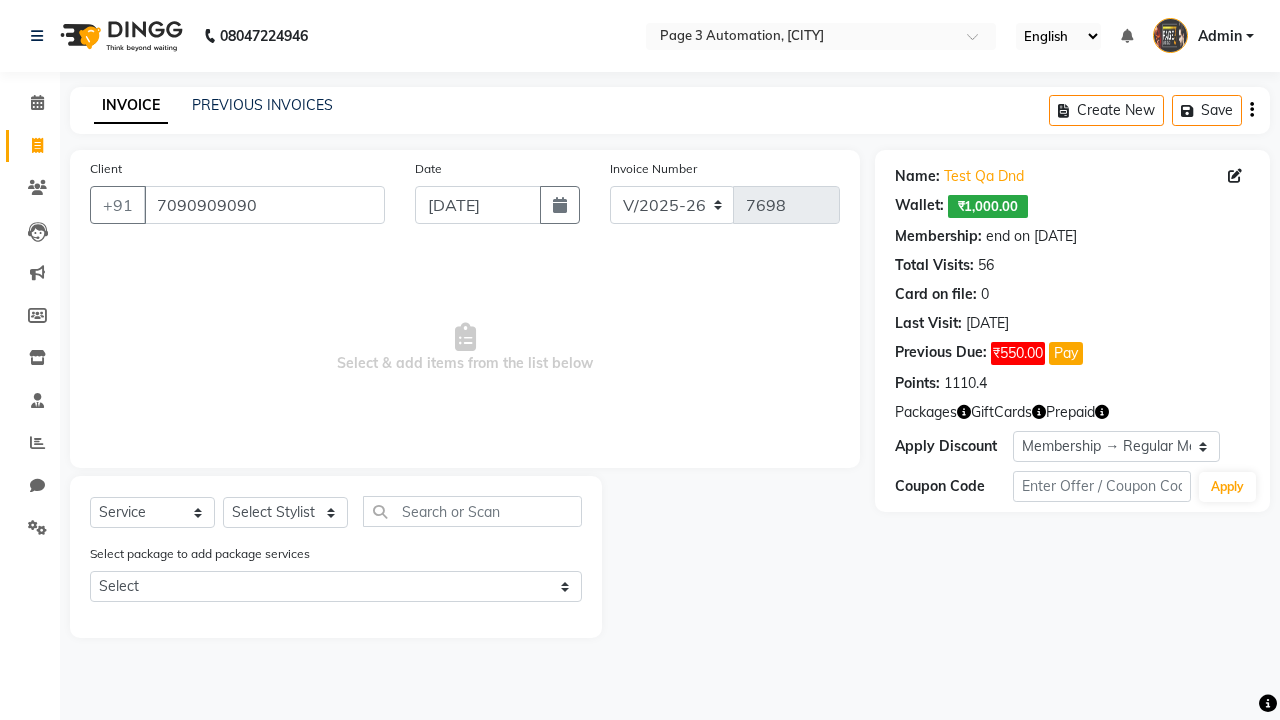 select on "0:" 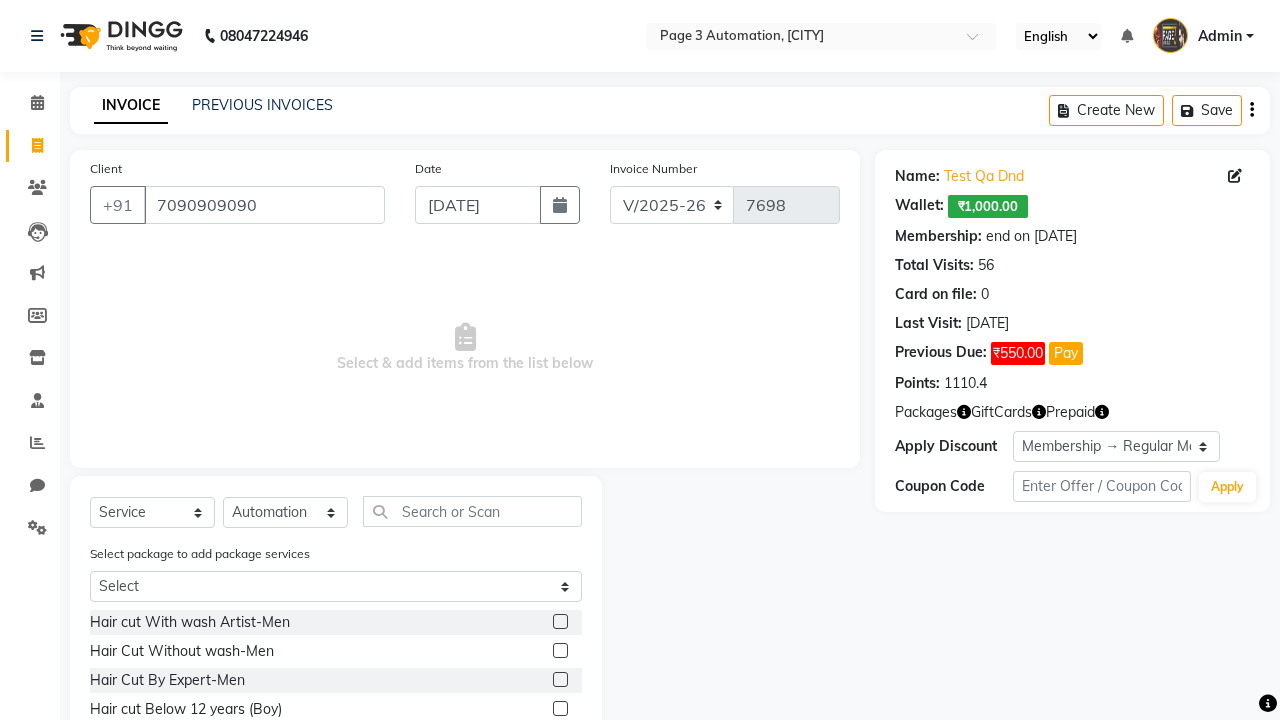 click 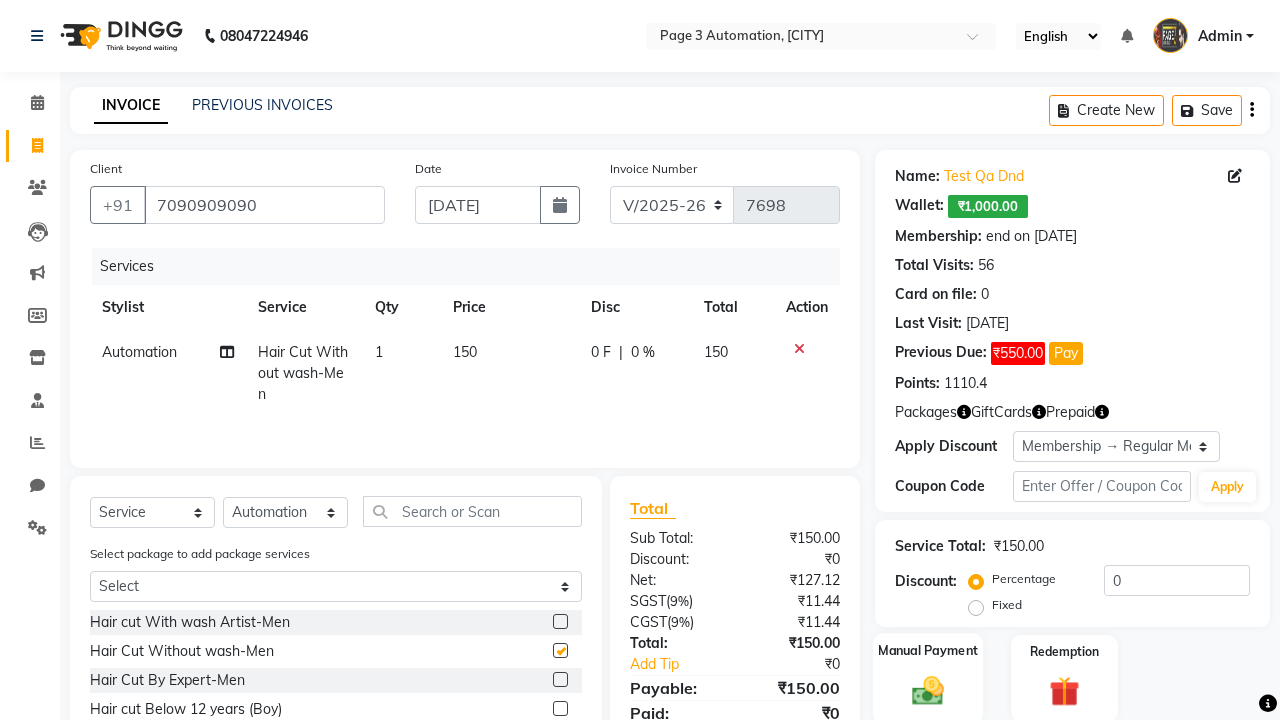 click 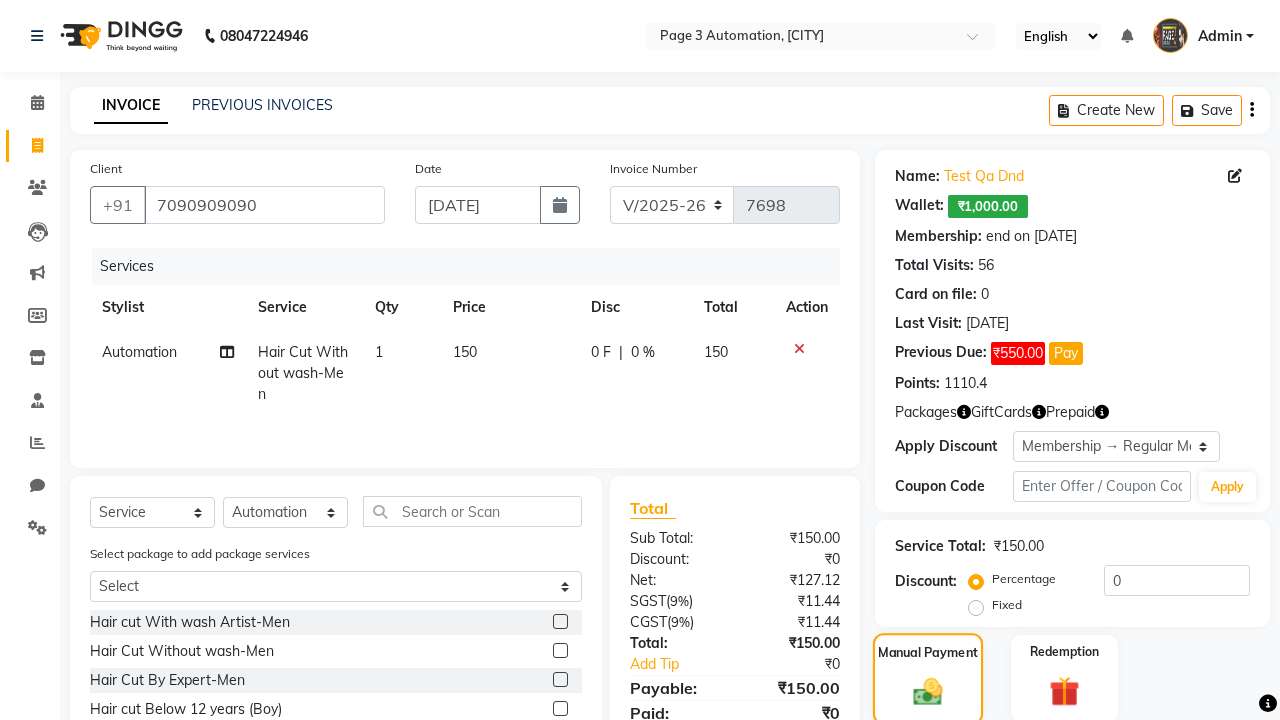 checkbox on "false" 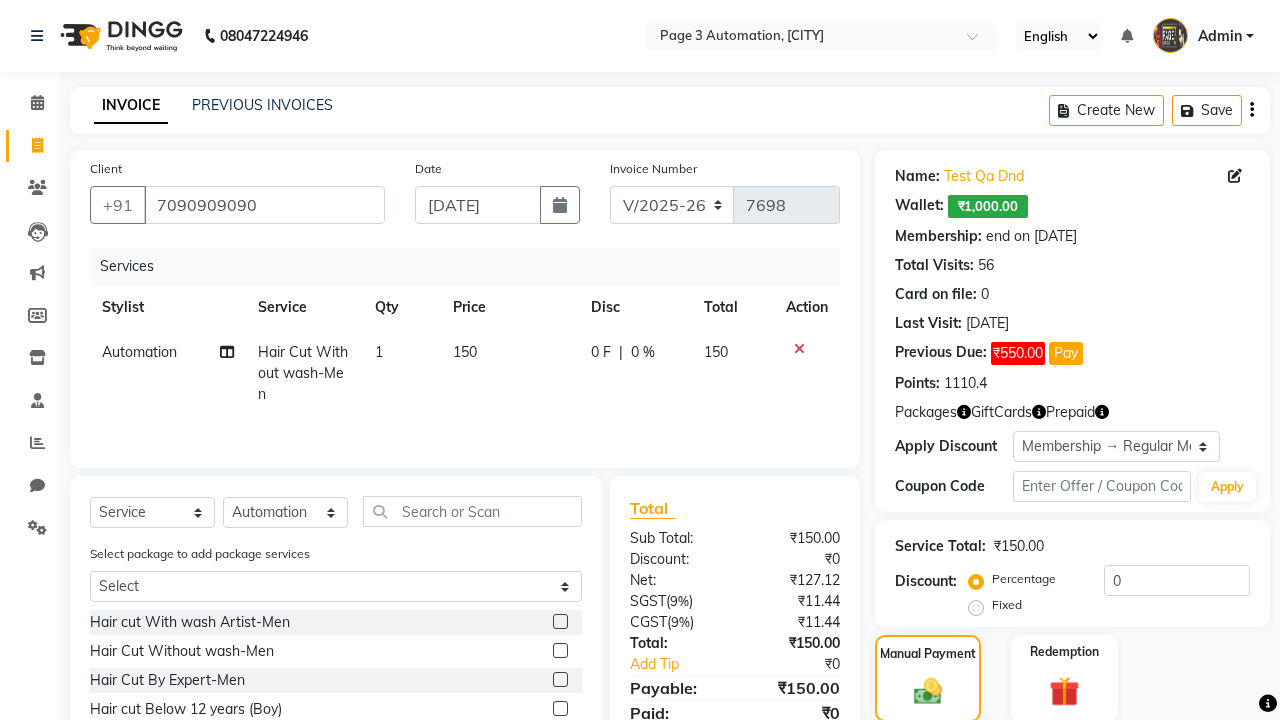 click on "ONLINE" 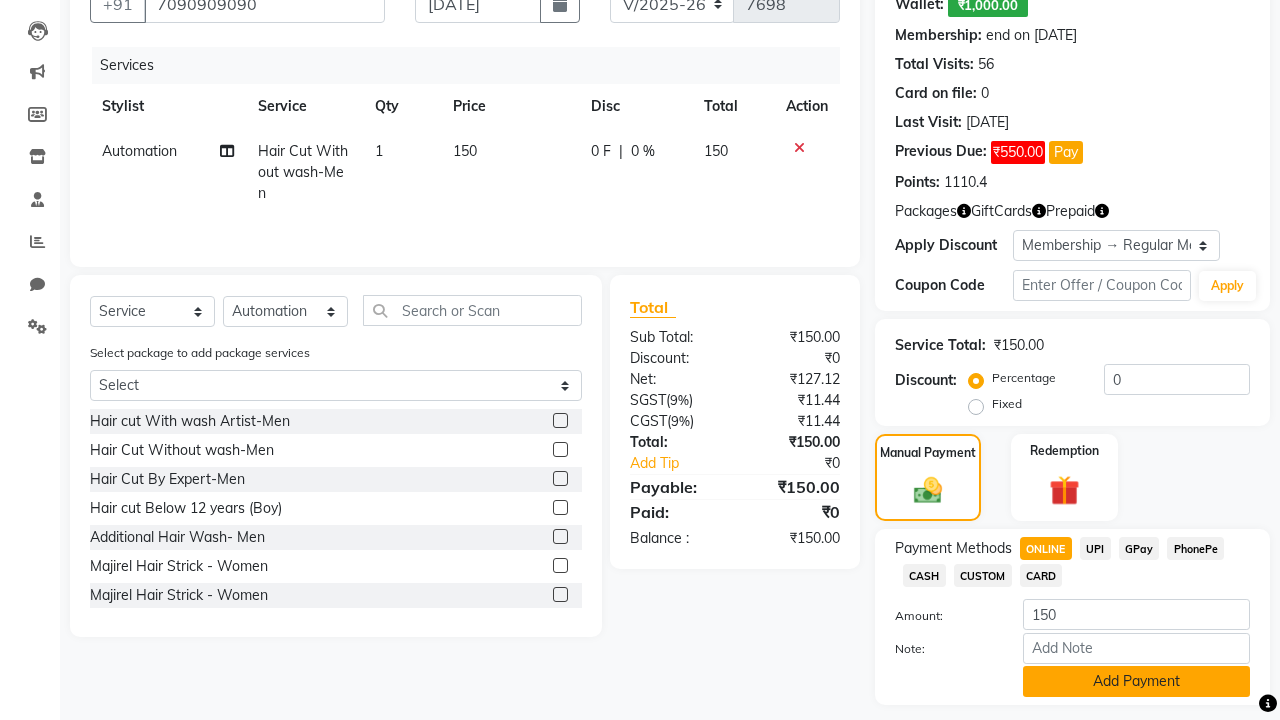 click on "Add Payment" 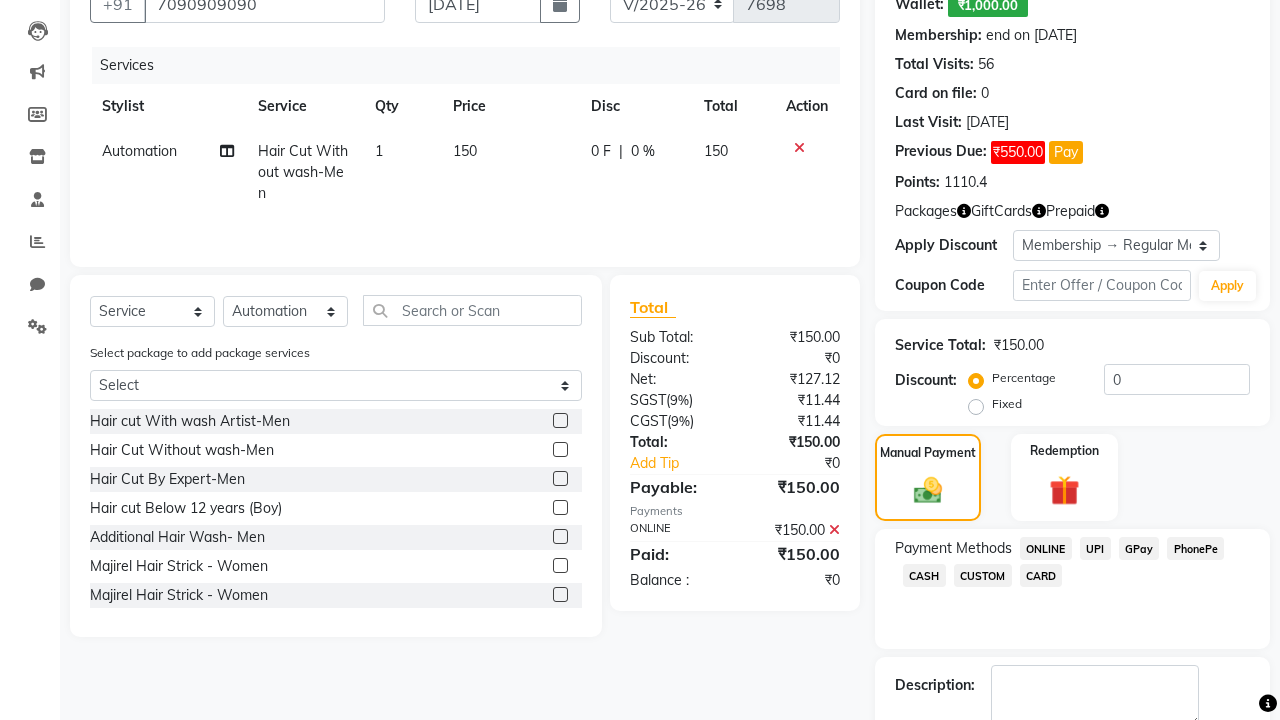 click 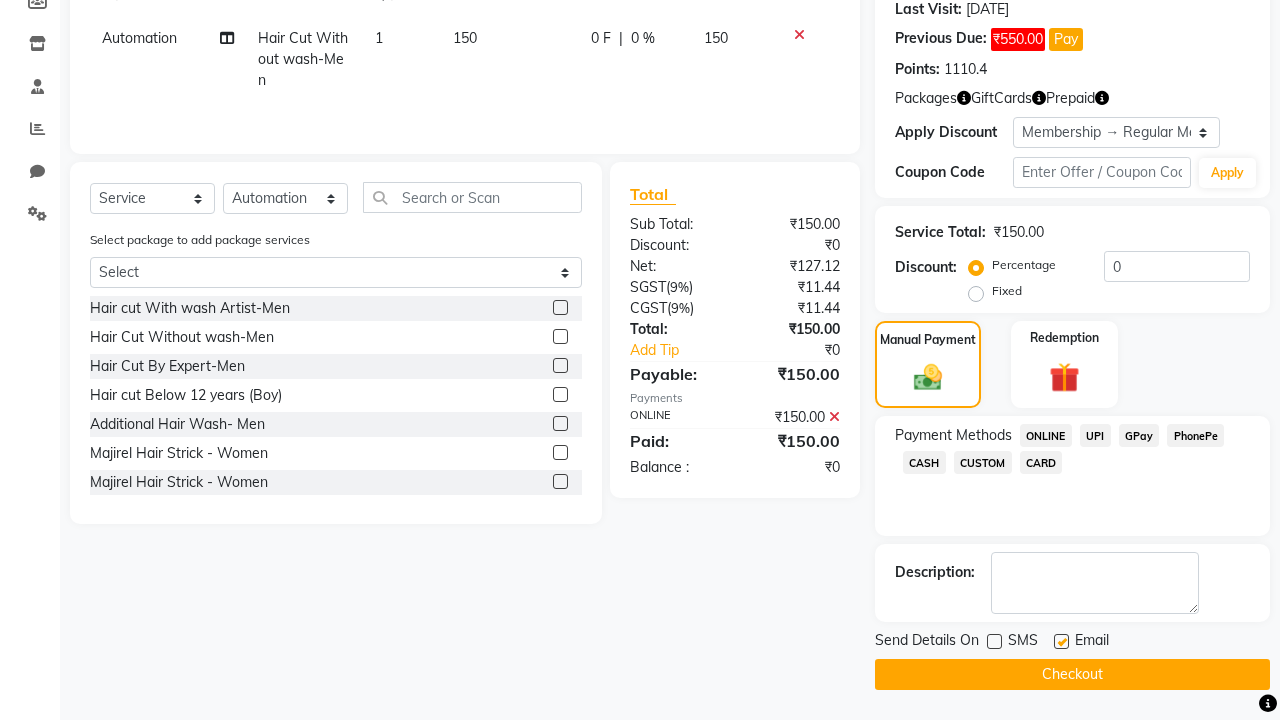 click 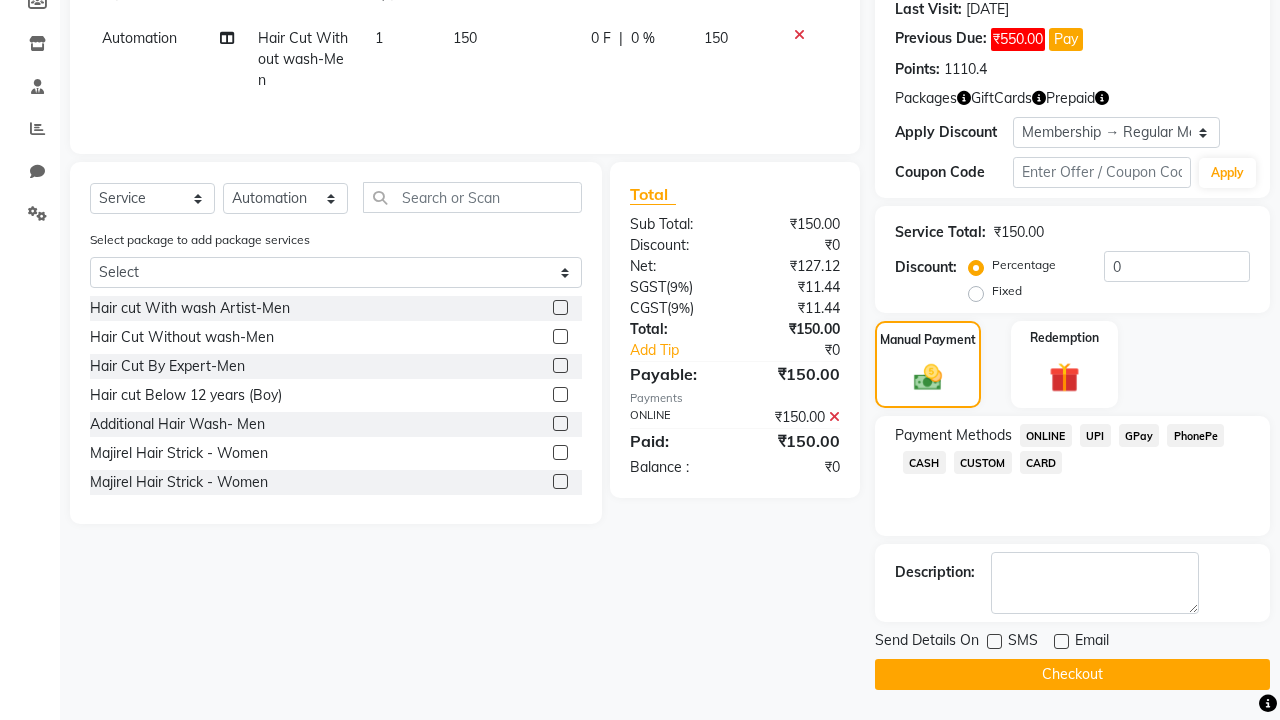 click on "Checkout" 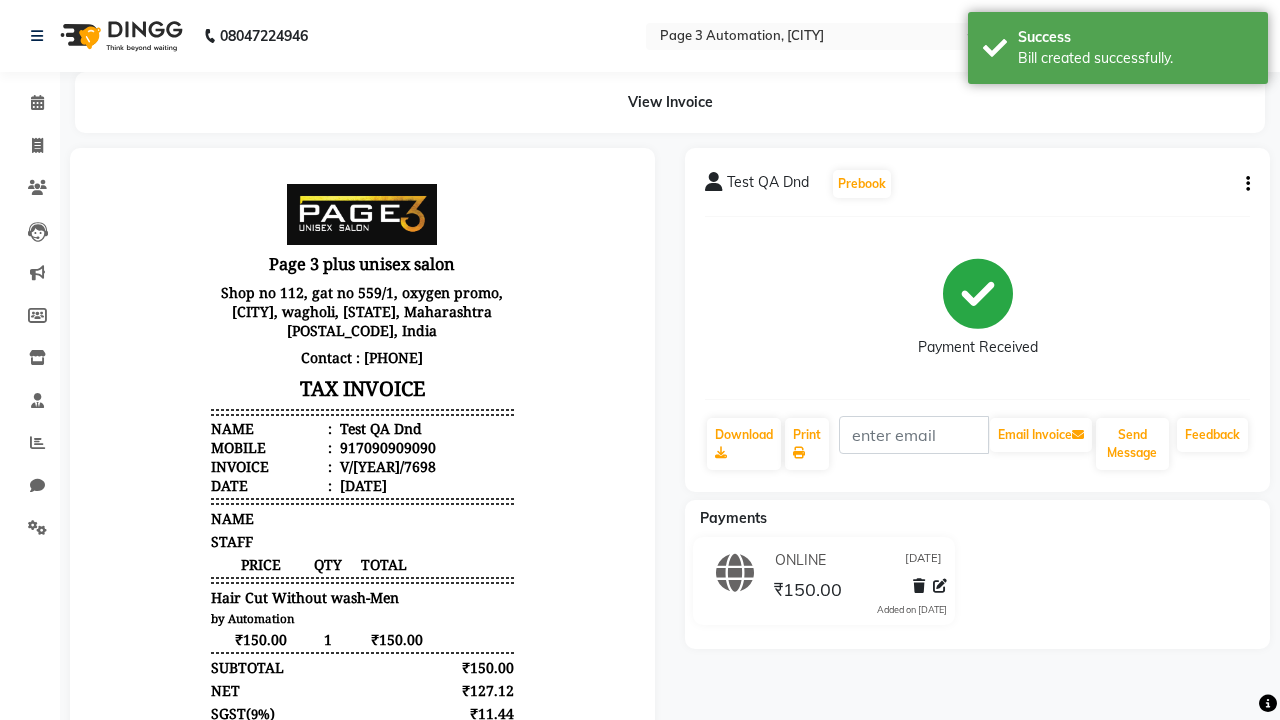 scroll, scrollTop: 0, scrollLeft: 0, axis: both 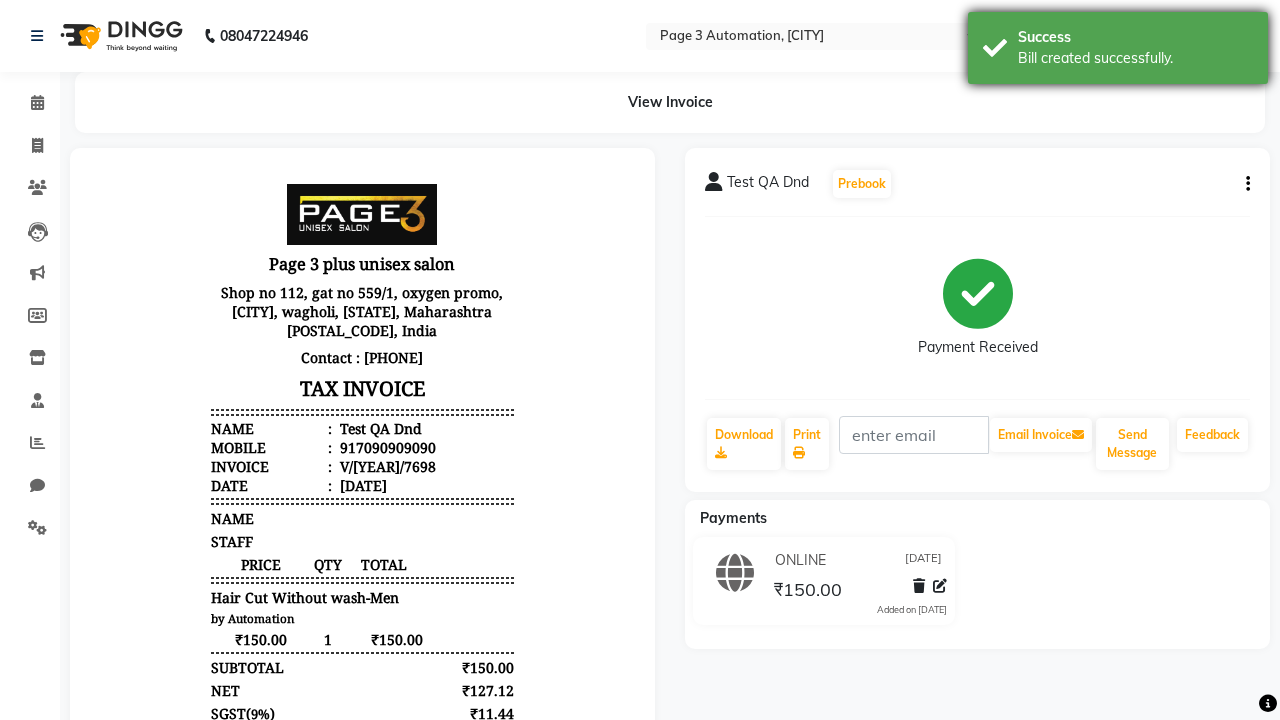 click on "Bill created successfully." at bounding box center (1135, 58) 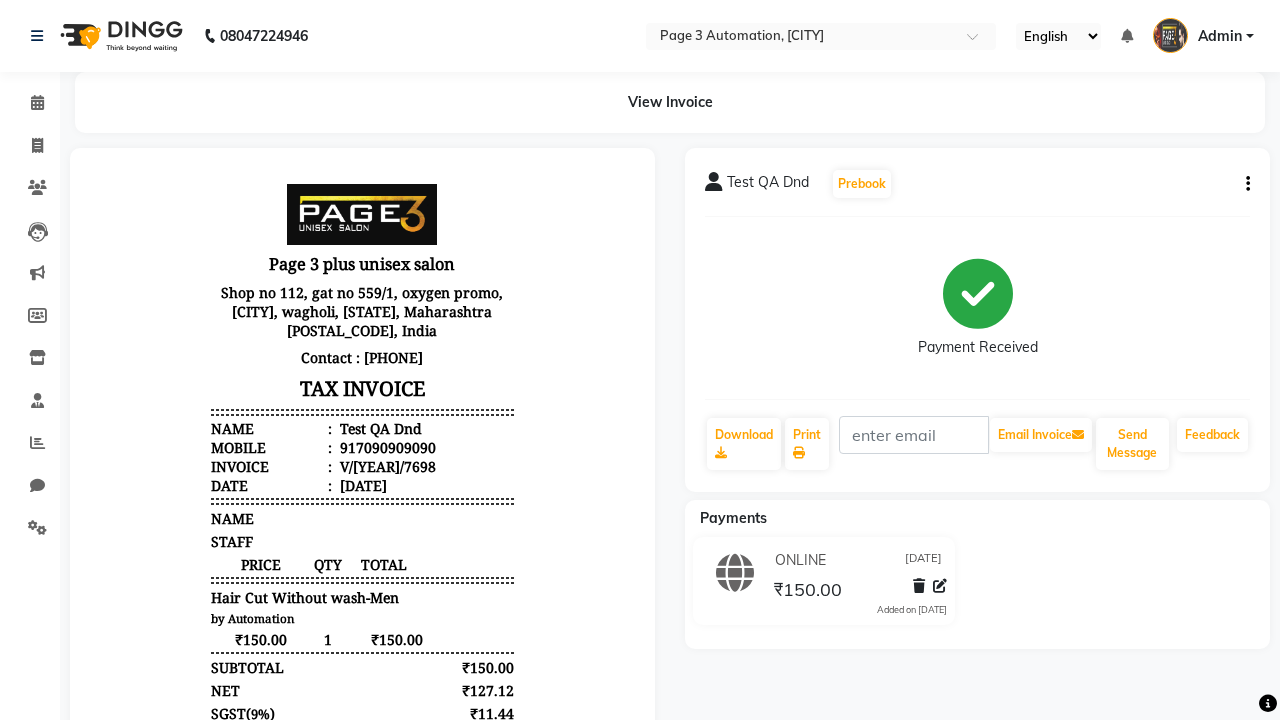 click 